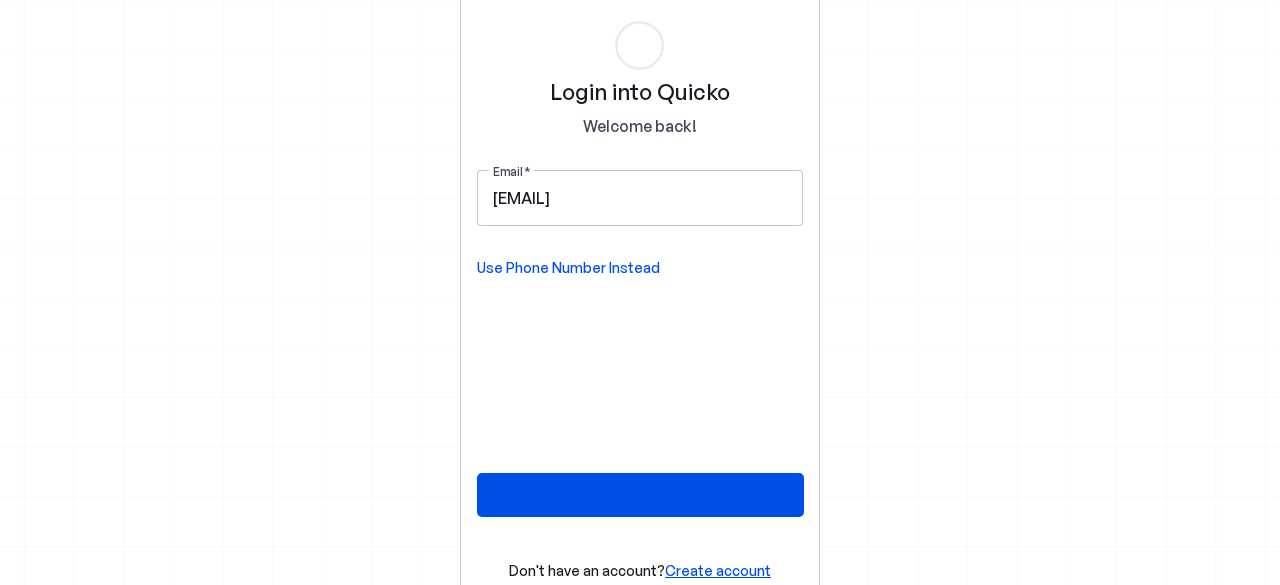 scroll, scrollTop: 0, scrollLeft: 0, axis: both 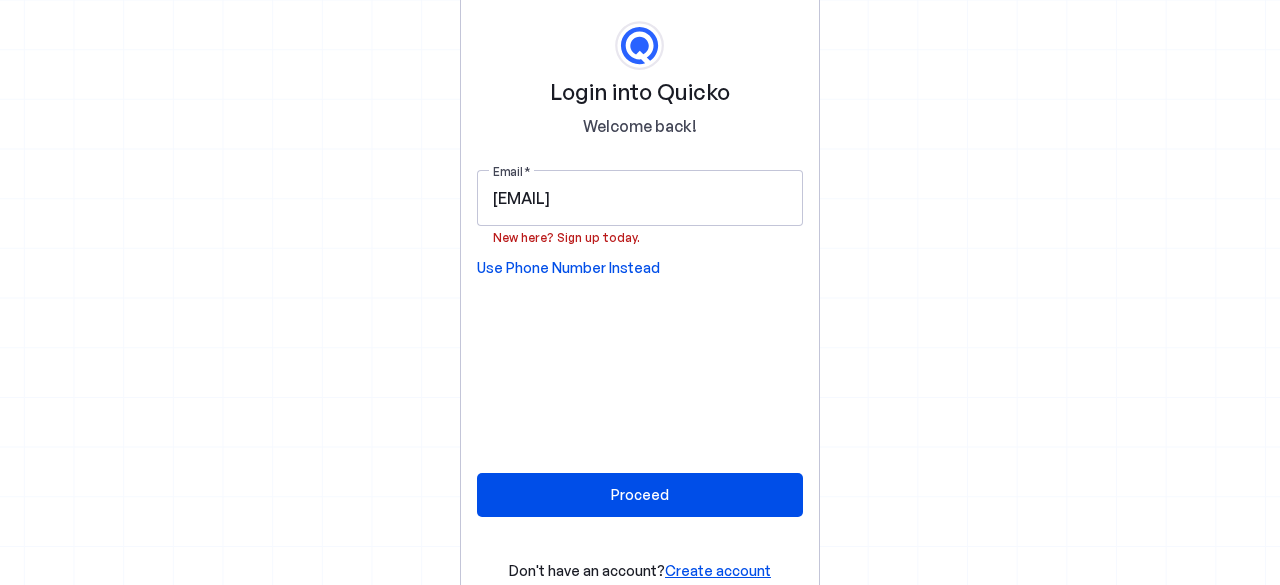 click on "Create account" at bounding box center [718, 570] 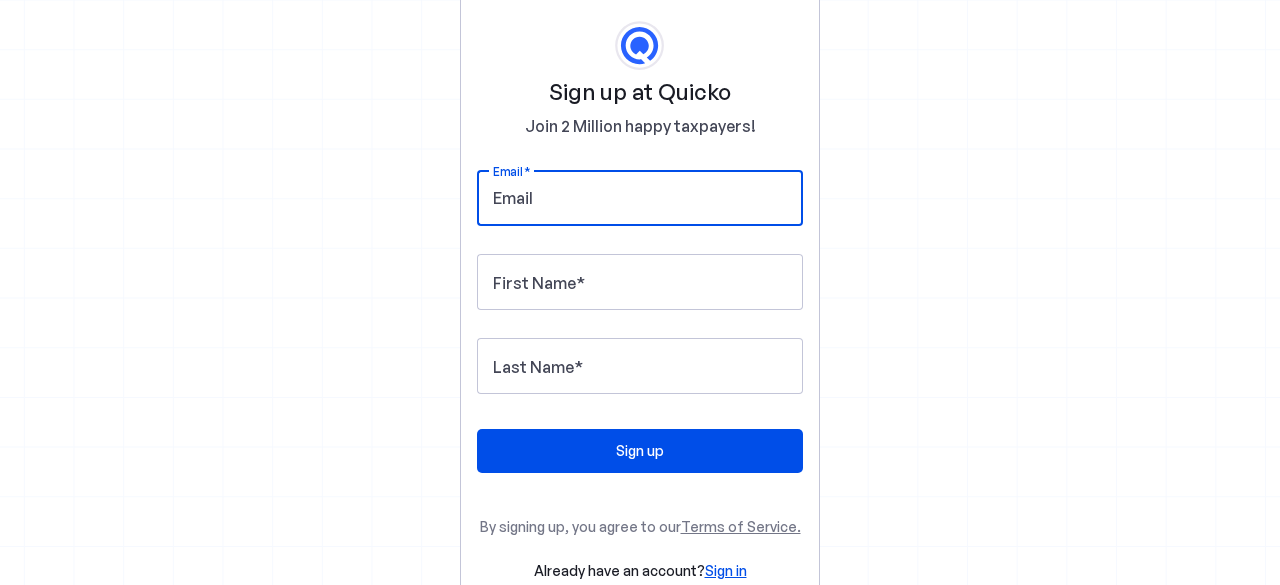 click on "Email" at bounding box center [640, 198] 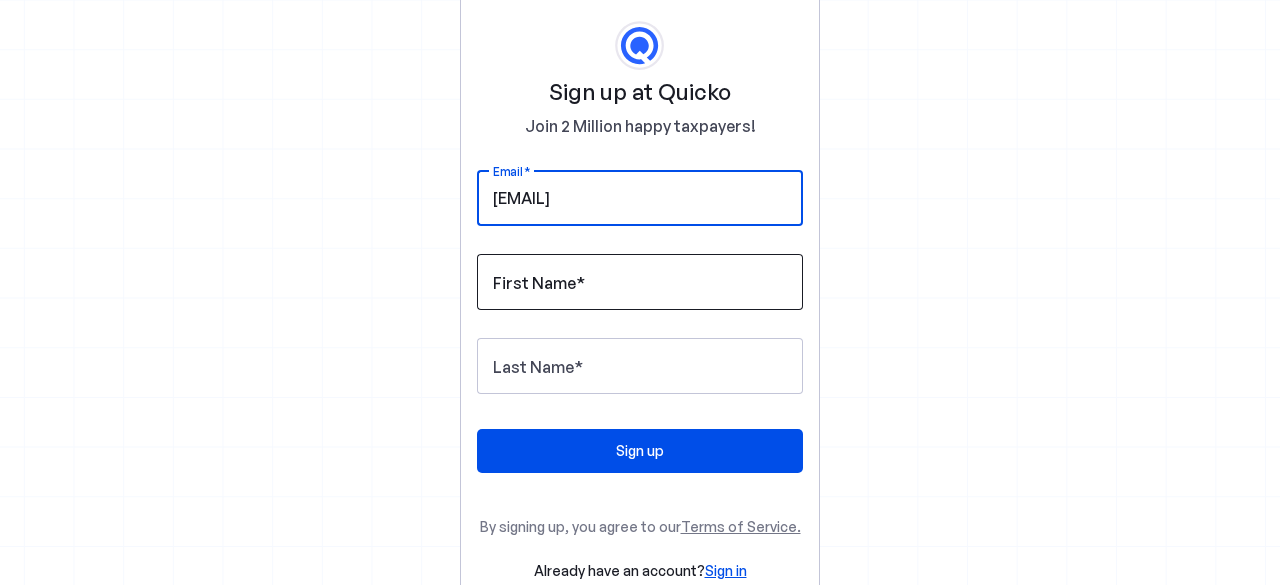 click on "First Name" at bounding box center [640, 282] 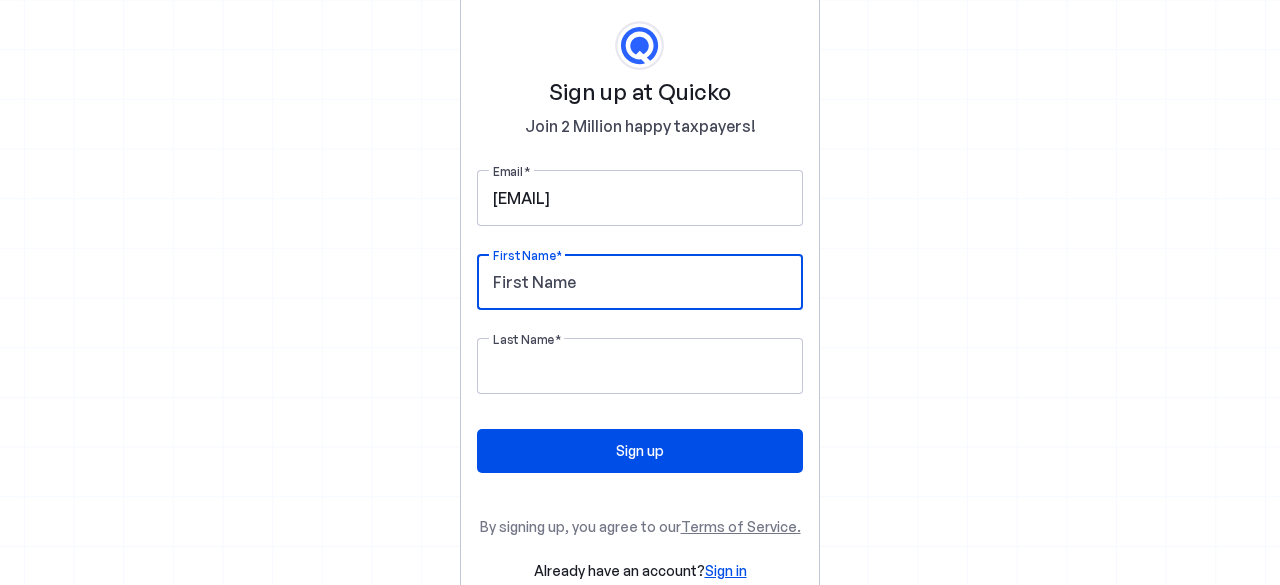 type on "MANOJ" 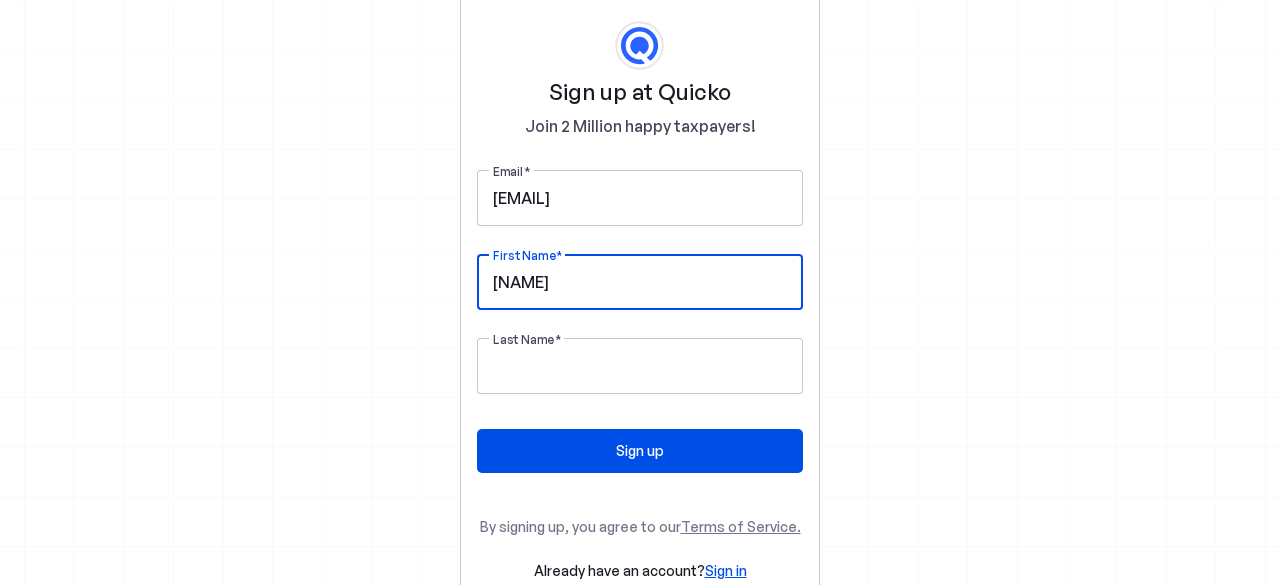 type on "[LAST]" 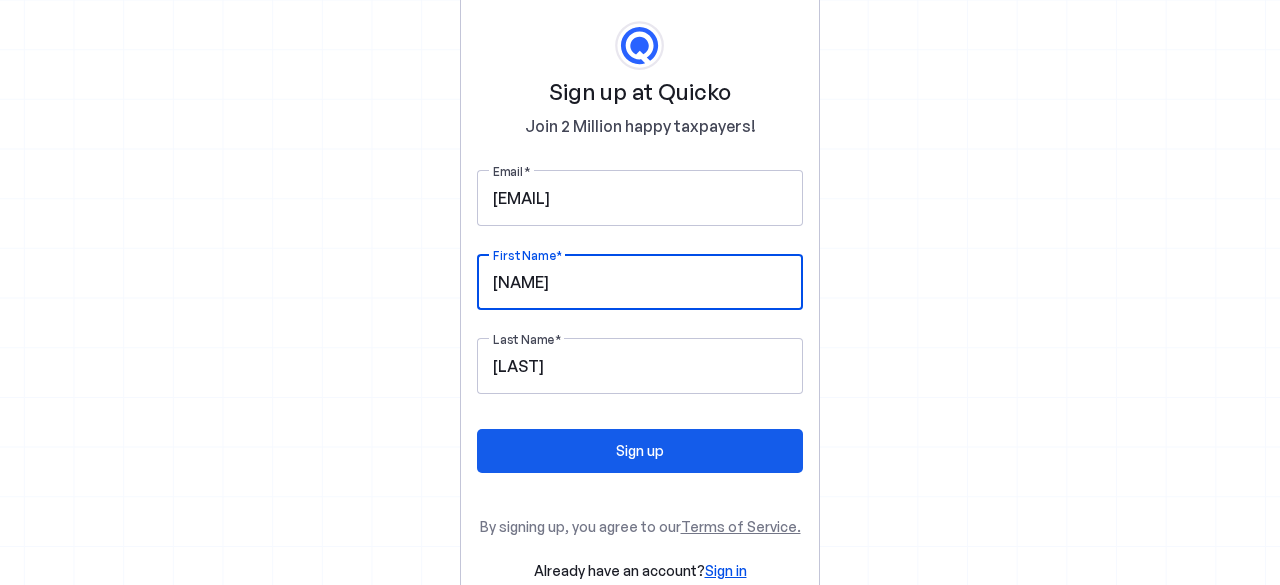 click at bounding box center (640, 451) 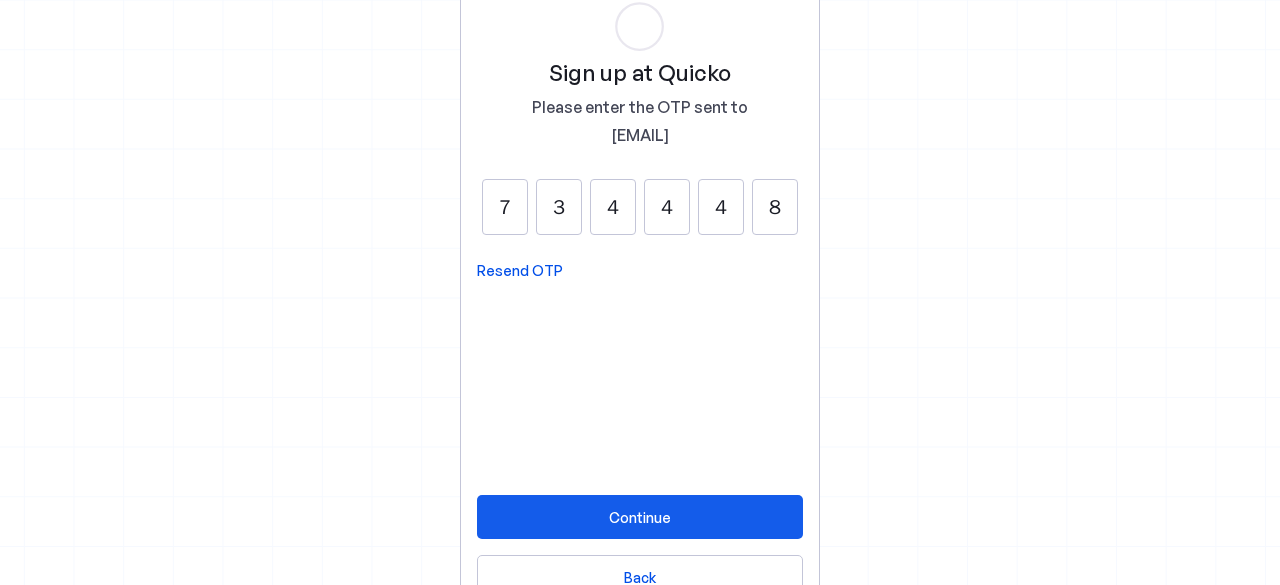 click on "Continue" at bounding box center [640, 517] 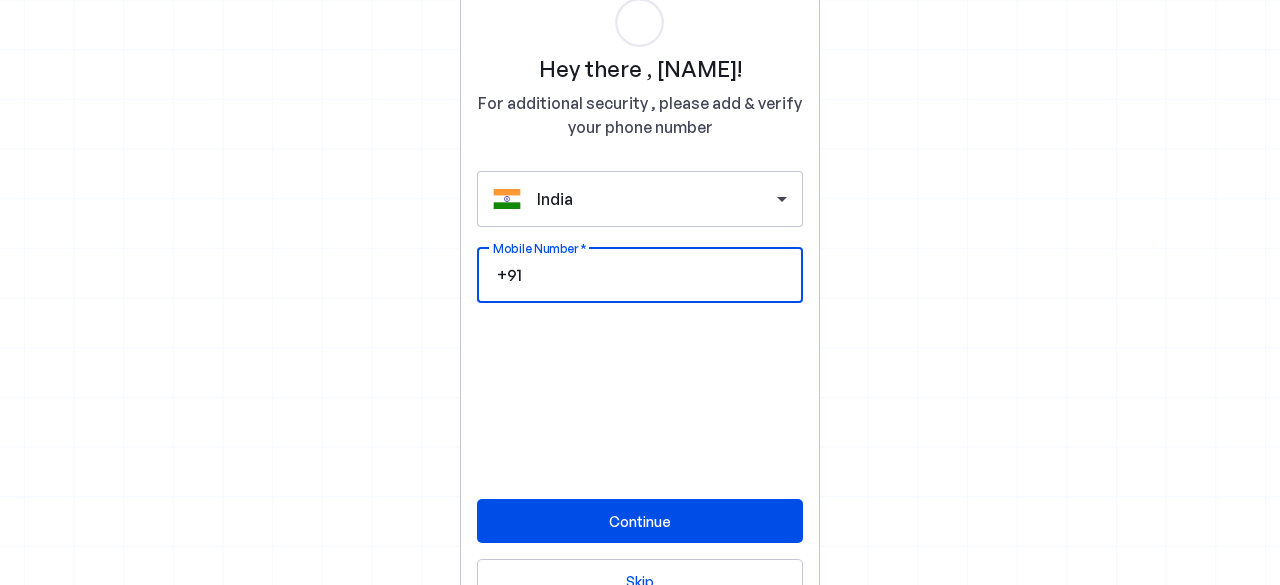 click on "Mobile Number" at bounding box center (656, 275) 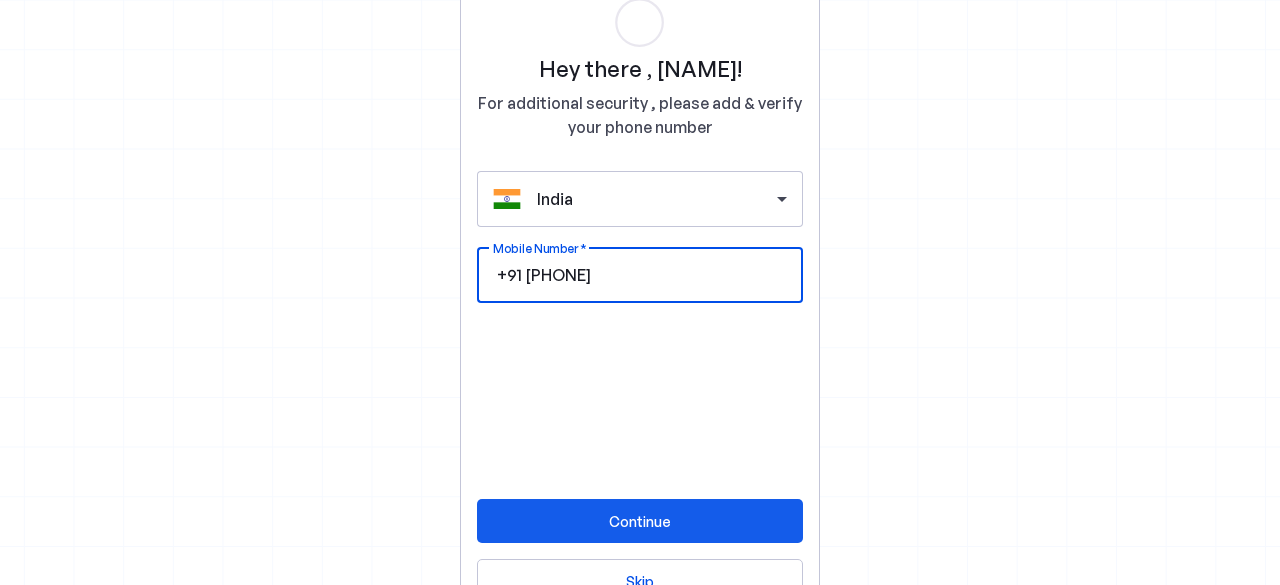 type on "9979856548" 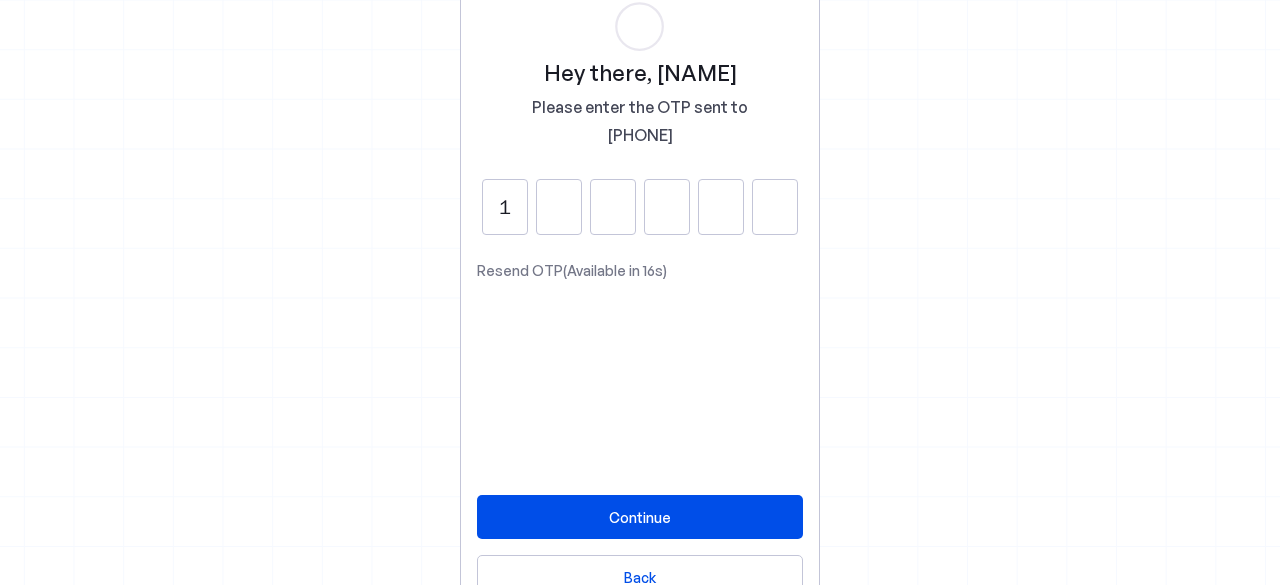 type on "1" 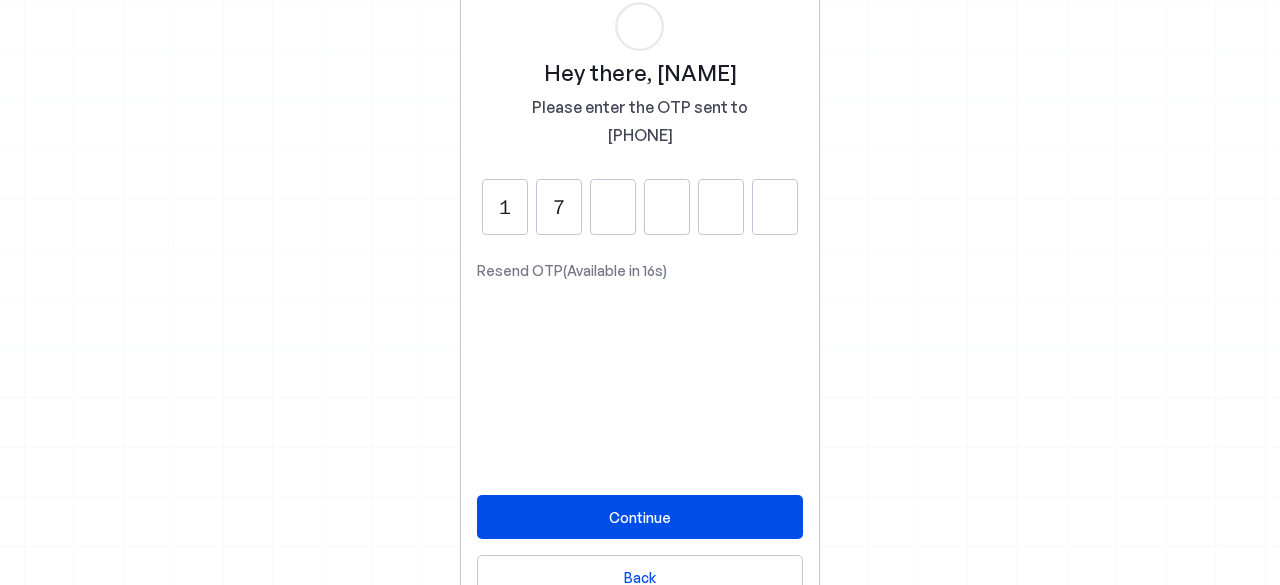 type on "7" 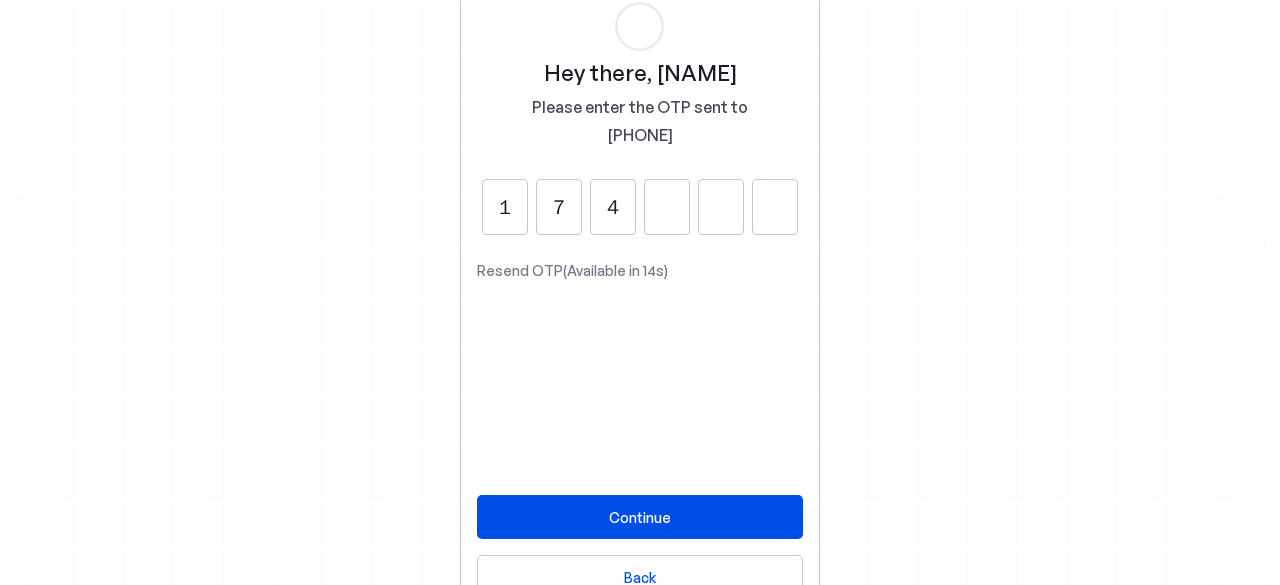 type on "4" 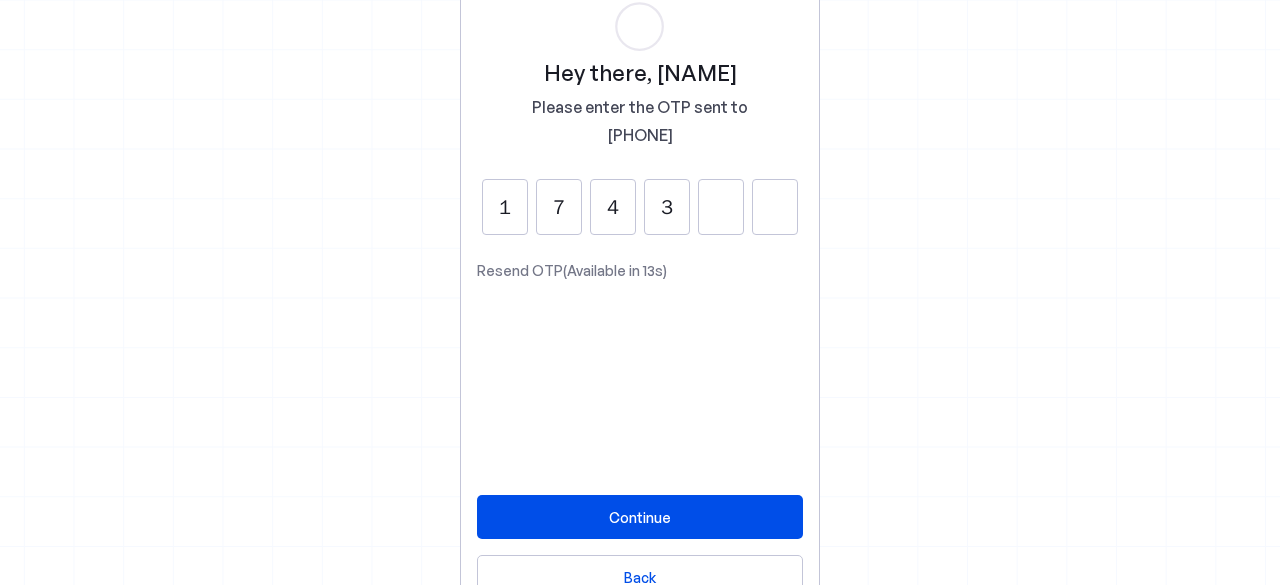 type on "3" 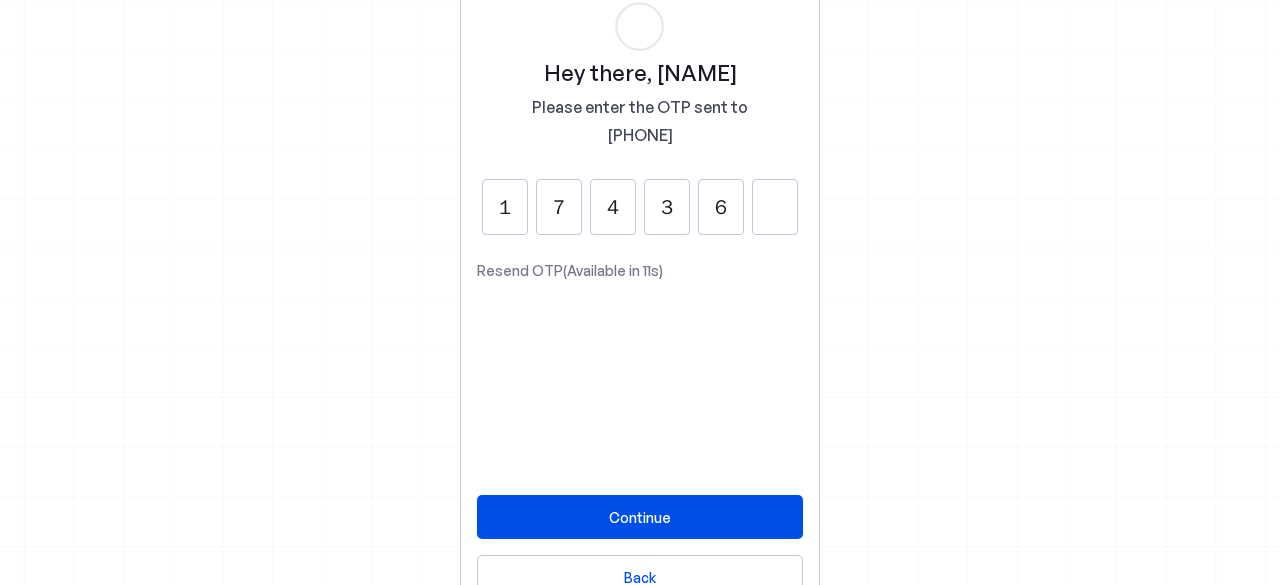 type on "6" 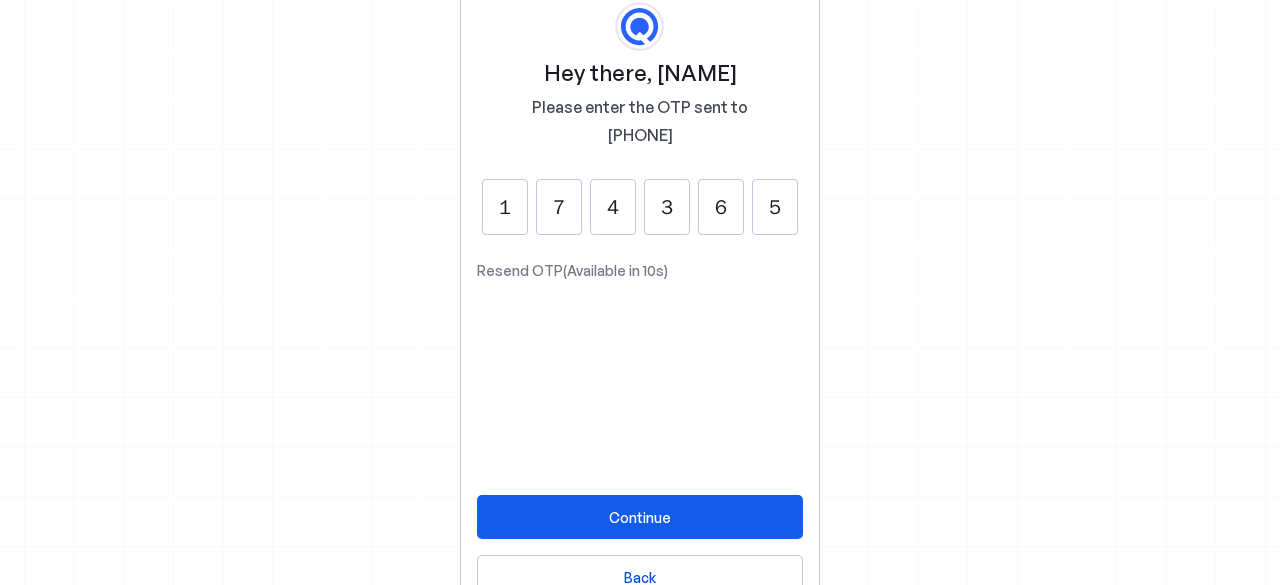 type on "5" 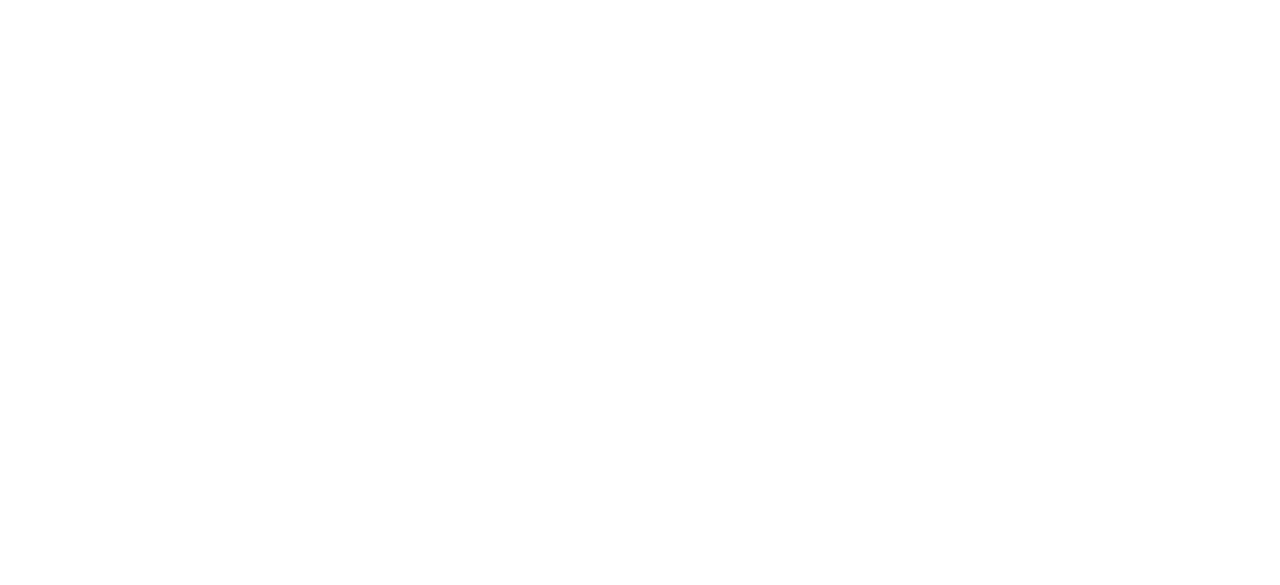 scroll, scrollTop: 0, scrollLeft: 0, axis: both 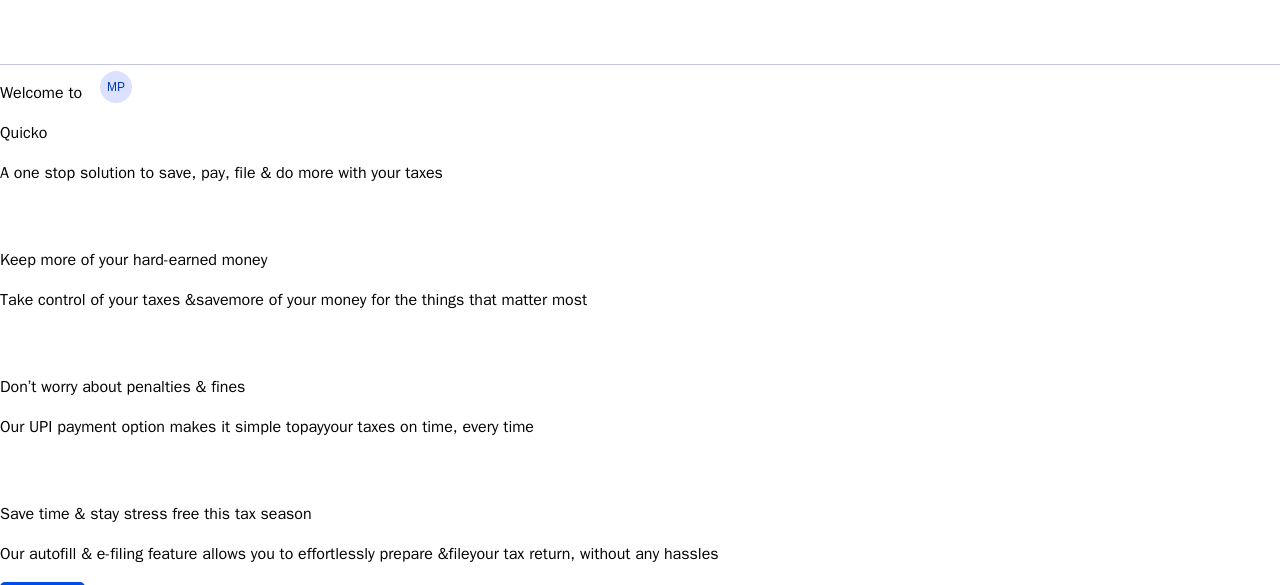 drag, startPoint x: 1279, startPoint y: 197, endPoint x: 1278, endPoint y: 327, distance: 130.00385 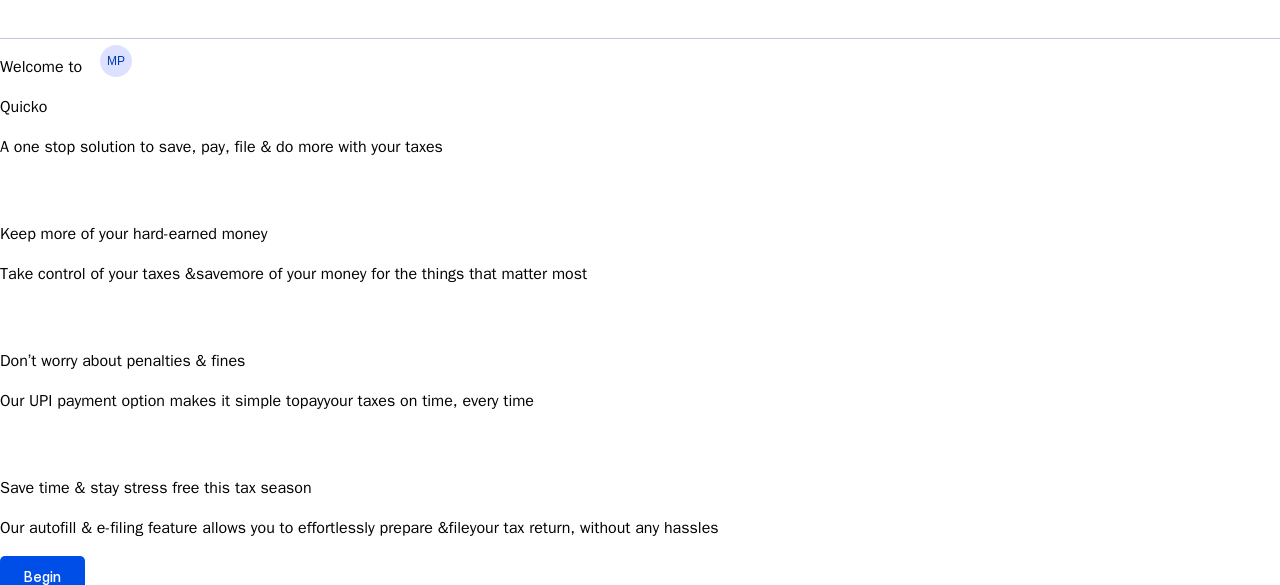 scroll, scrollTop: 28, scrollLeft: 0, axis: vertical 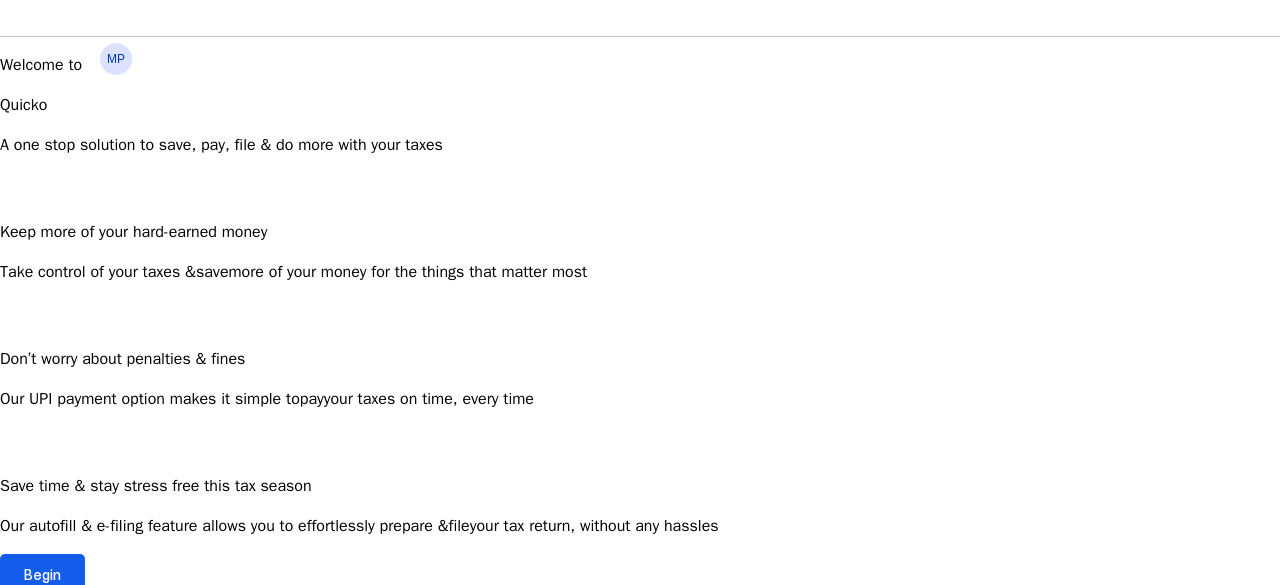 click at bounding box center (42, 574) 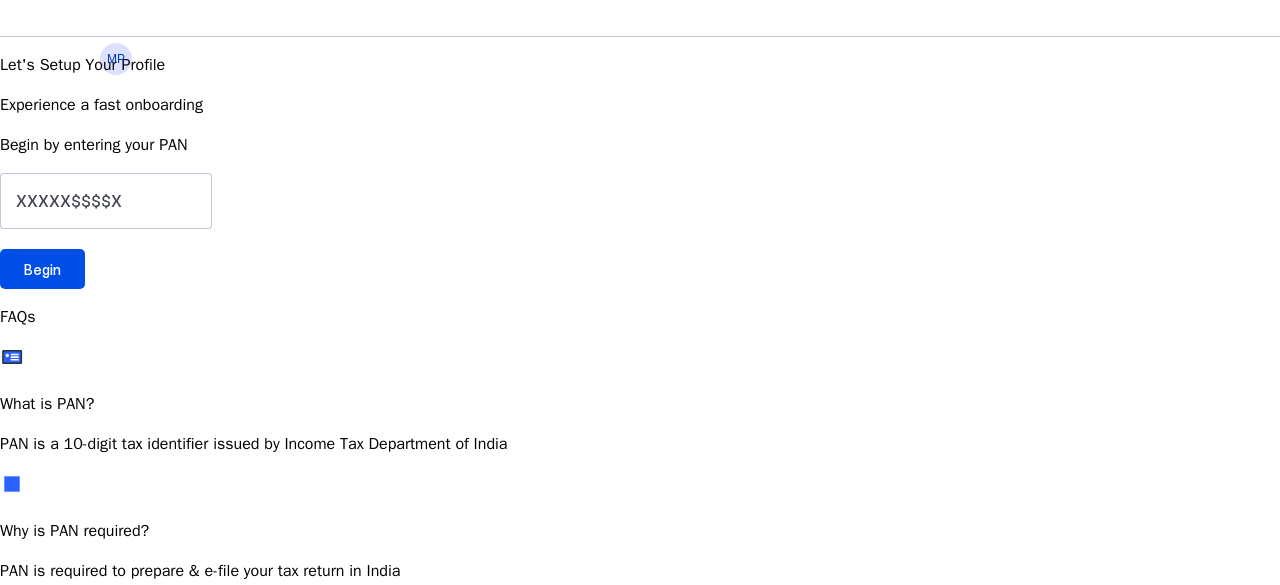 scroll, scrollTop: 0, scrollLeft: 0, axis: both 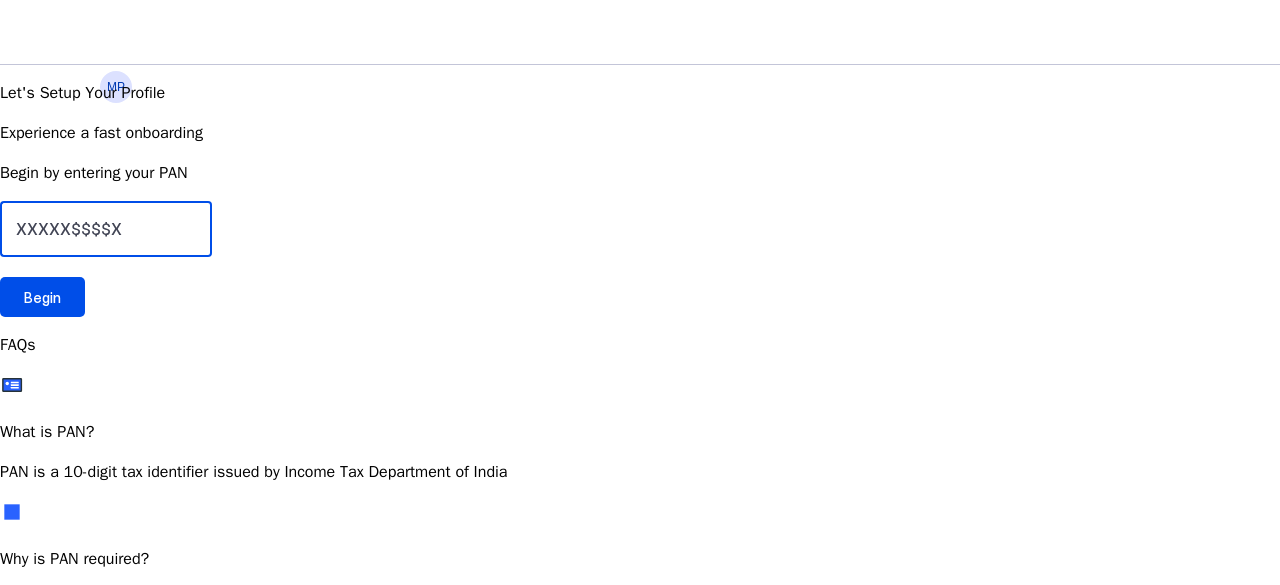 drag, startPoint x: 239, startPoint y: 381, endPoint x: 0, endPoint y: 375, distance: 239.0753 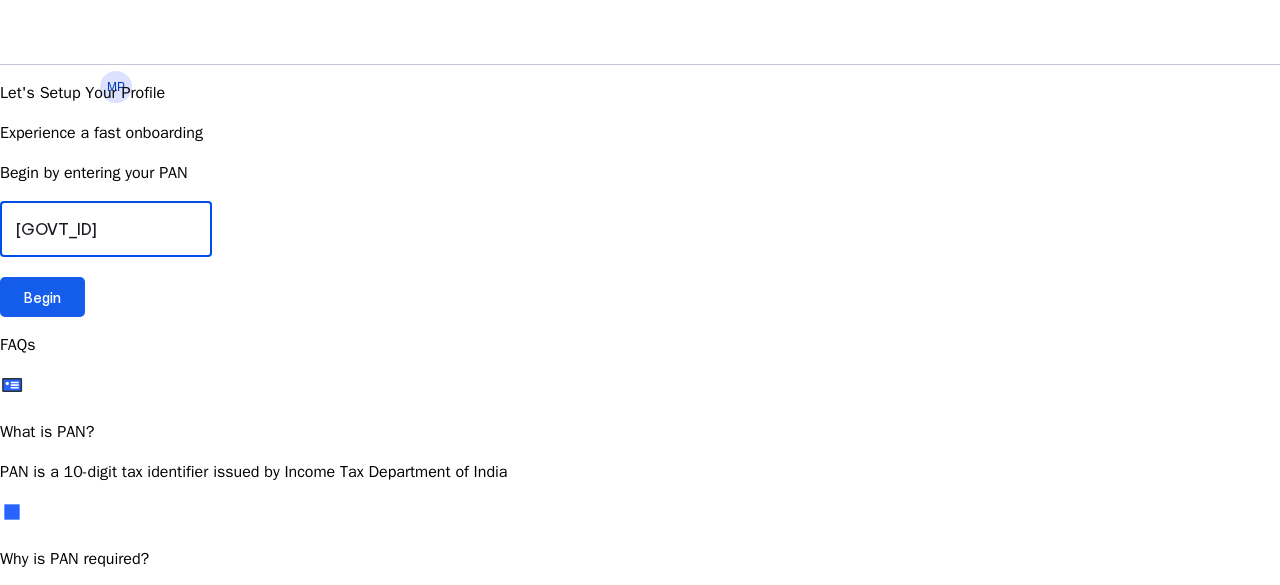 type on "[GOVT_ID]" 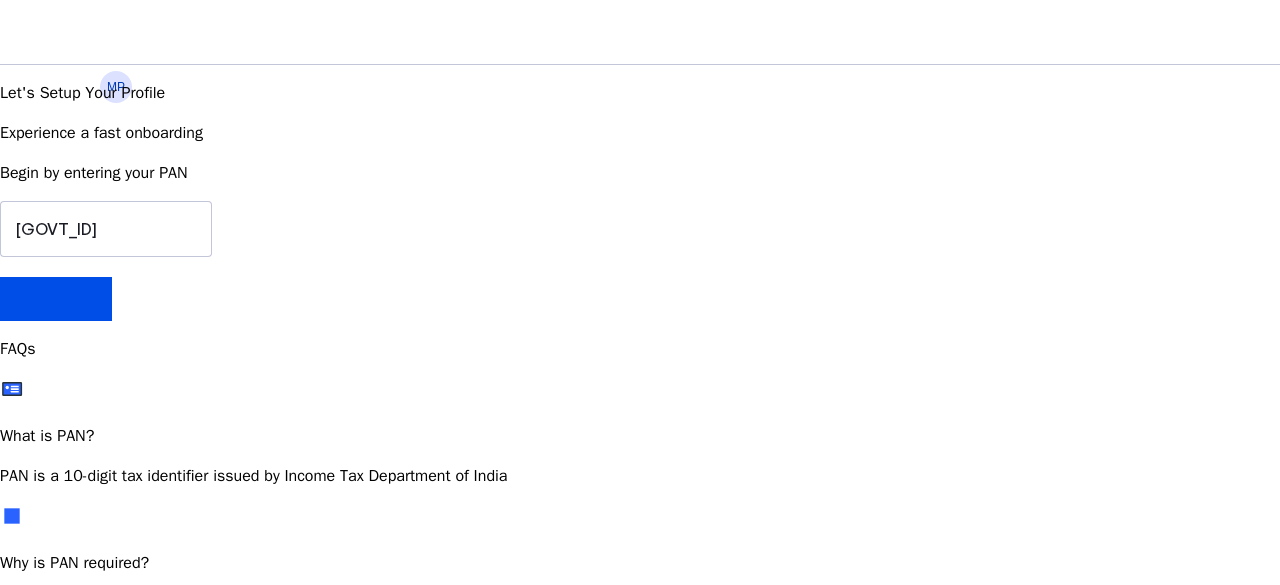 click at bounding box center [56, 299] 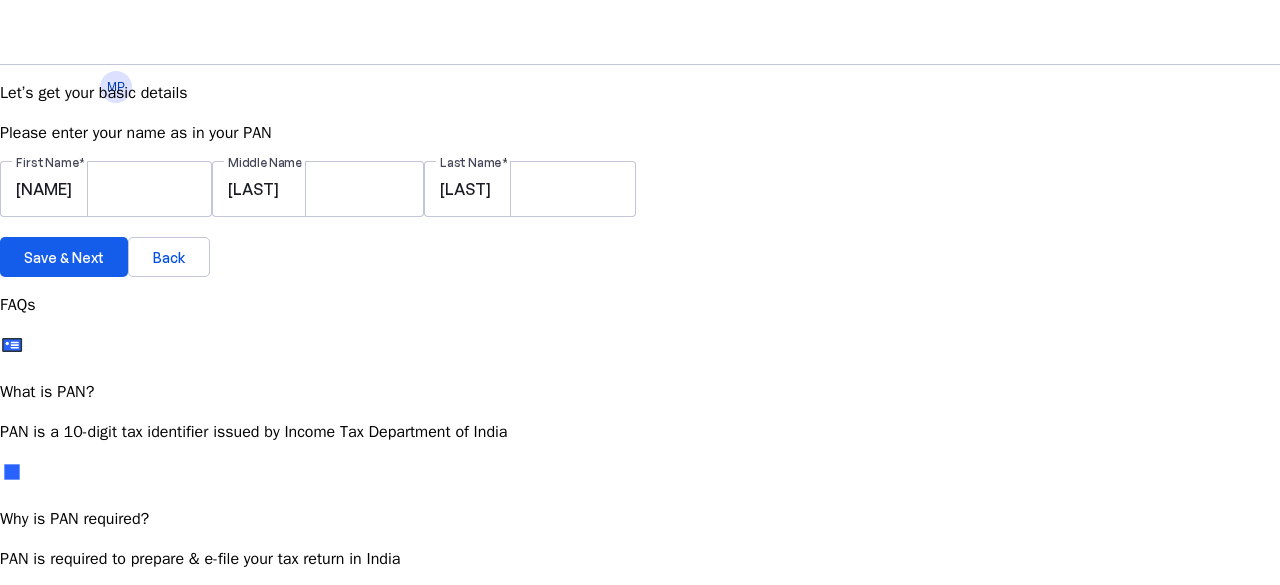 click on "Save & Next" at bounding box center (64, 257) 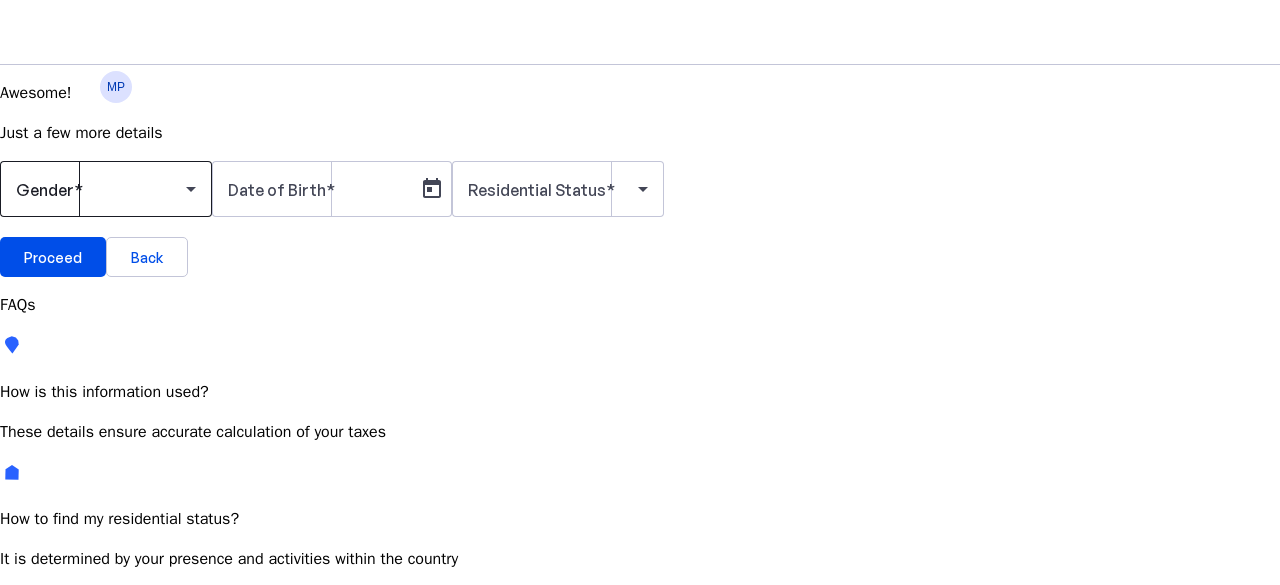click at bounding box center [101, 189] 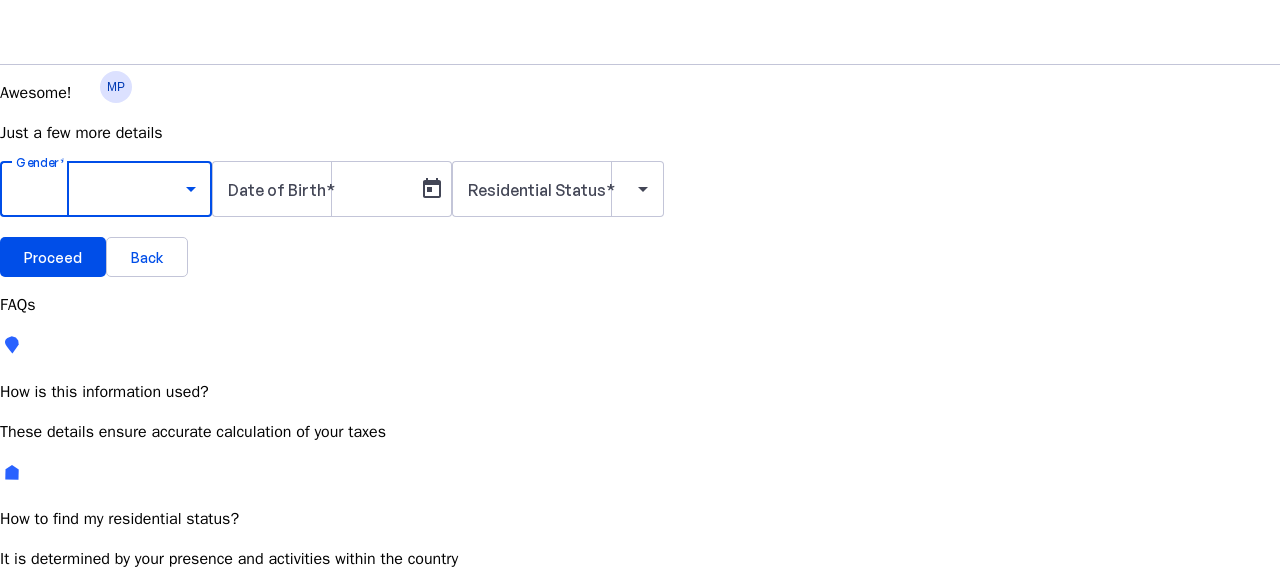 click on "Male" at bounding box center [154, 746] 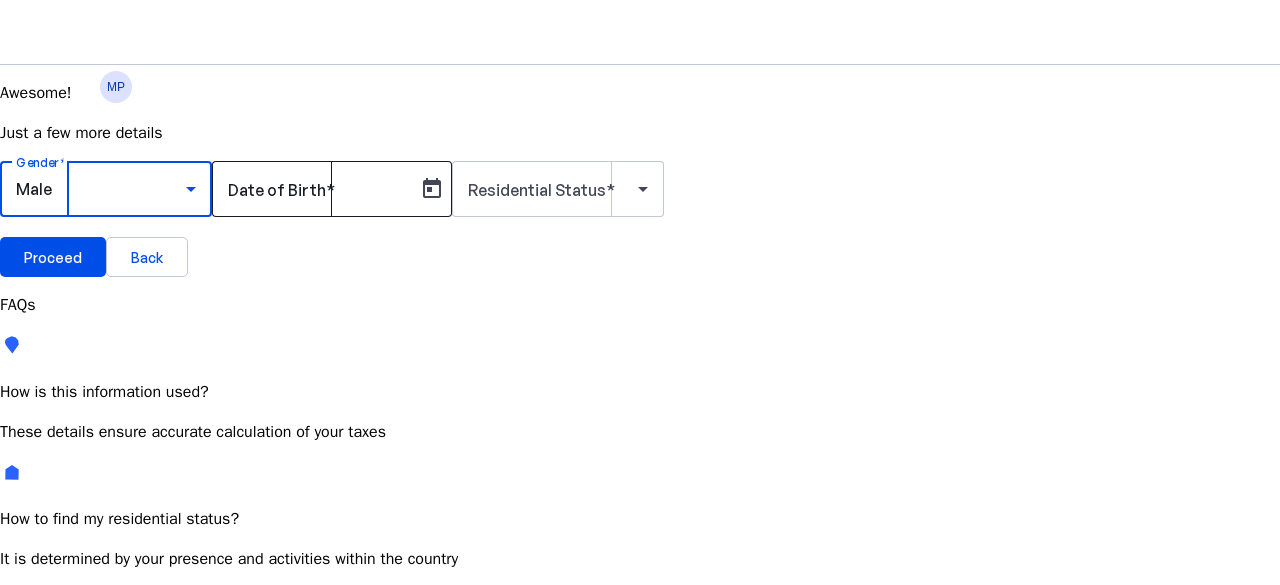 click on "Date of Birth" at bounding box center [318, 189] 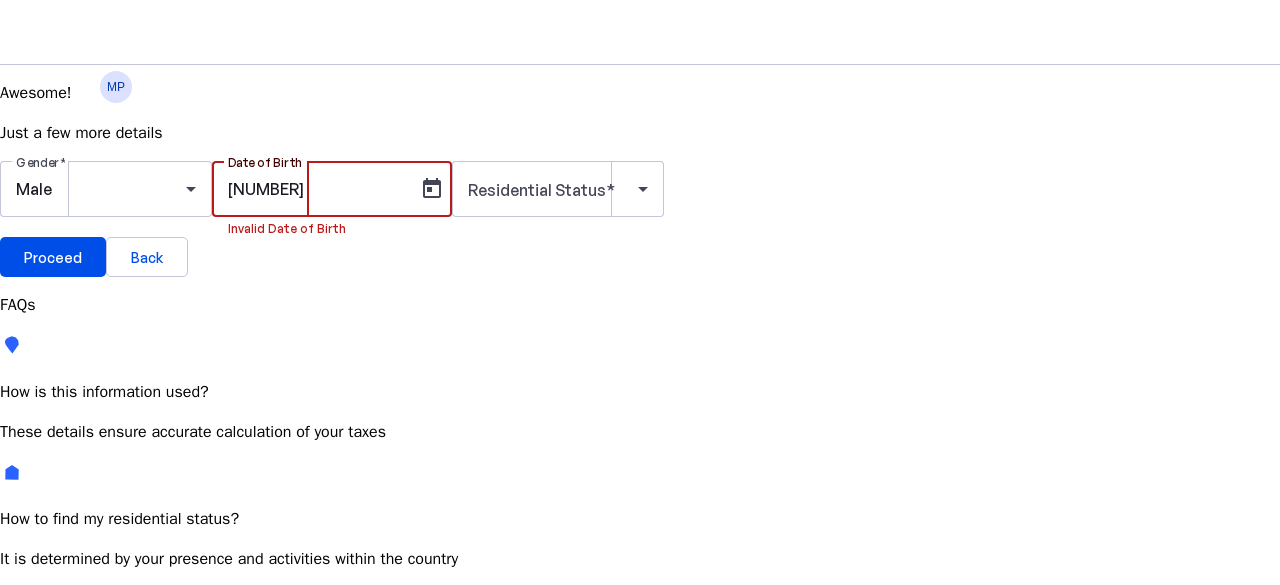 click on "[NUMBER]" at bounding box center [318, 189] 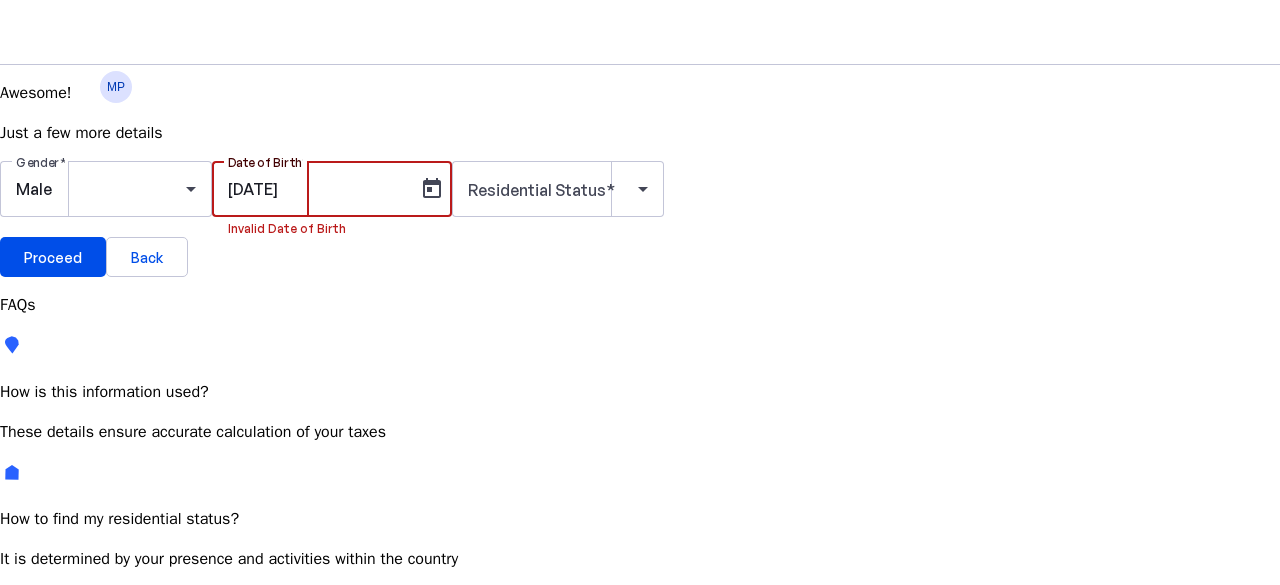 click on "[DATE]" at bounding box center [318, 189] 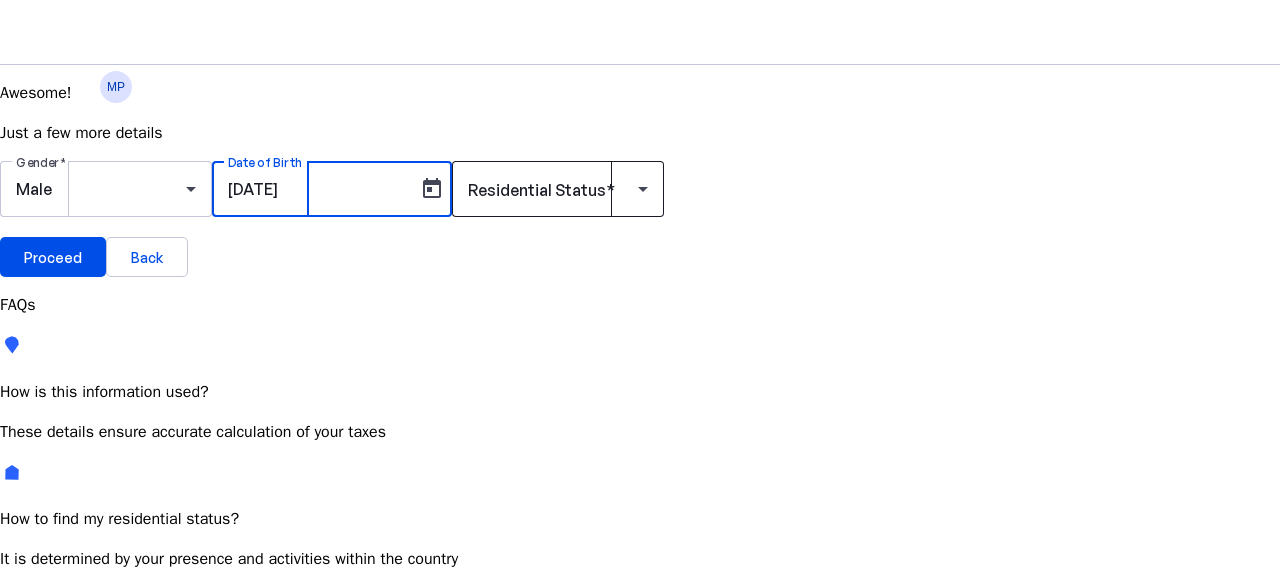 type on "[DATE]" 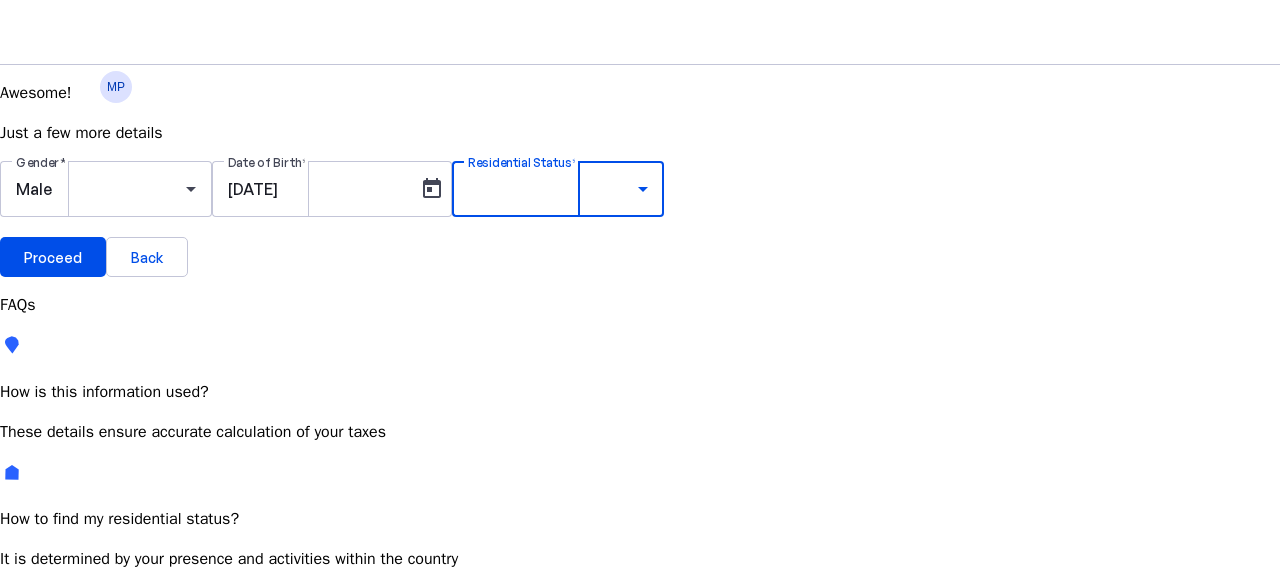click at bounding box center (640, 714) 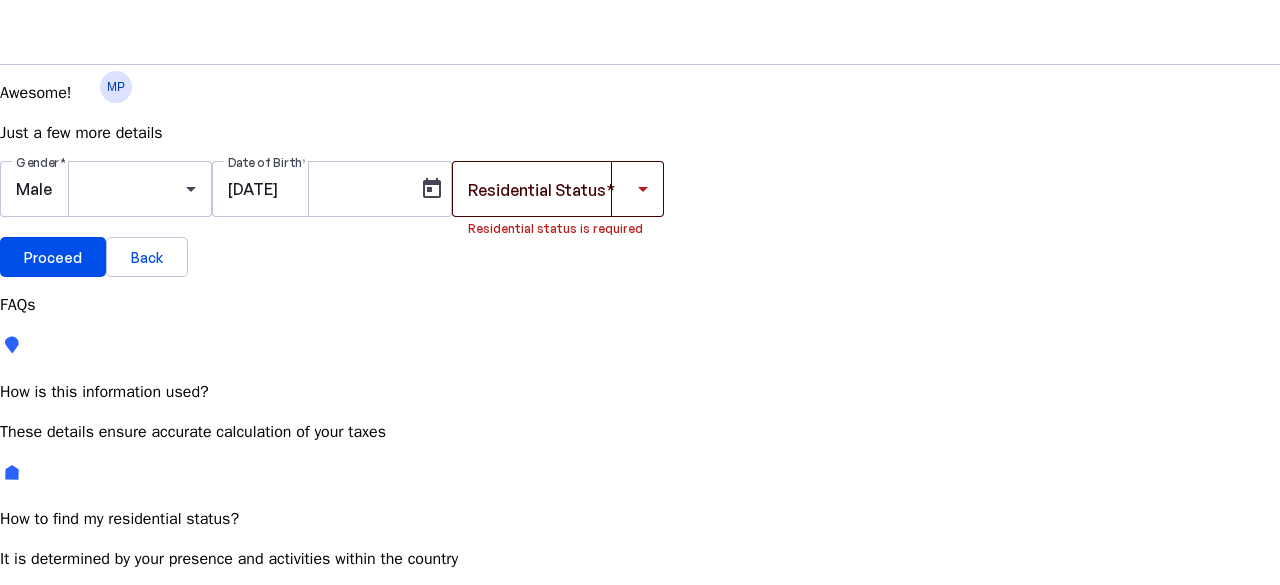 click at bounding box center (643, 189) 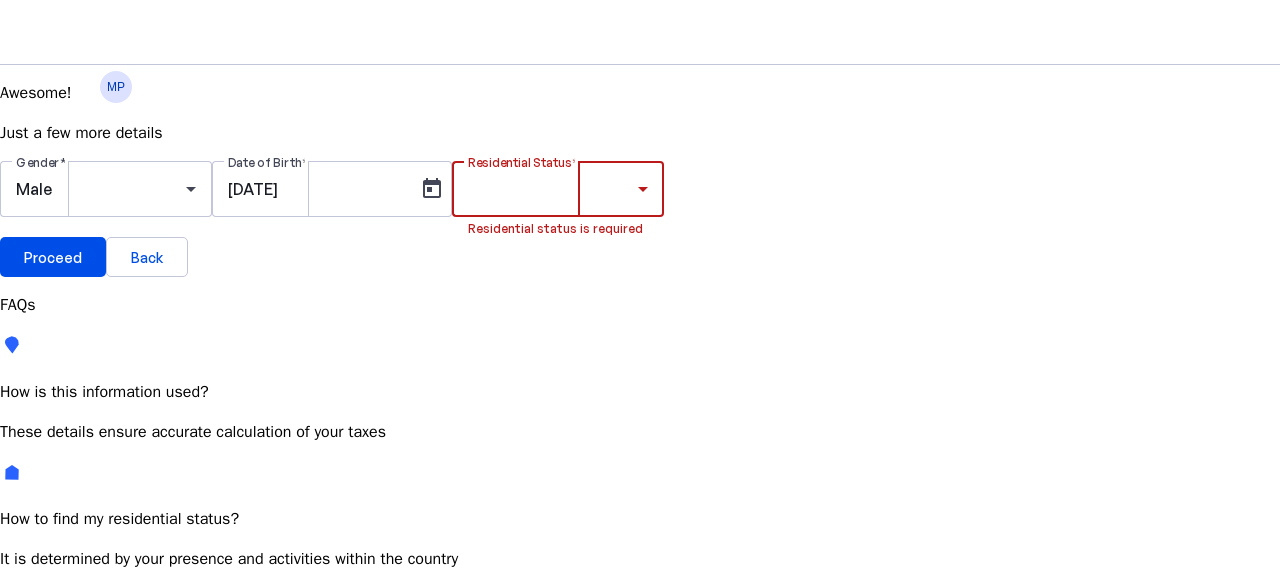 click on "Resident Most Common" at bounding box center (72, 766) 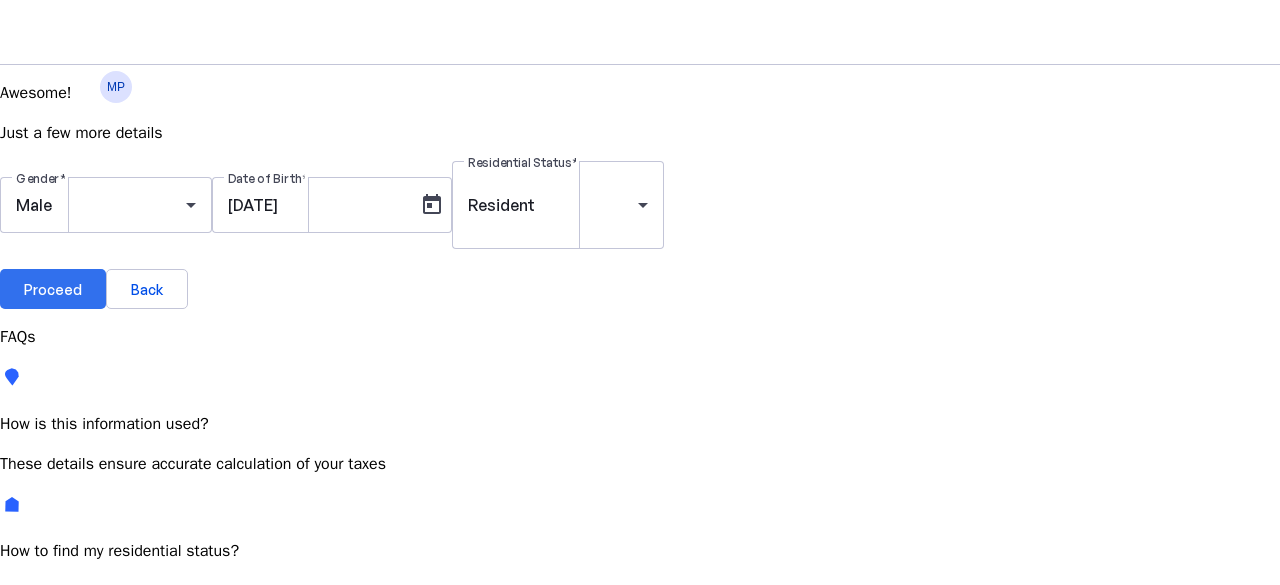 click on "Proceed" at bounding box center [53, 289] 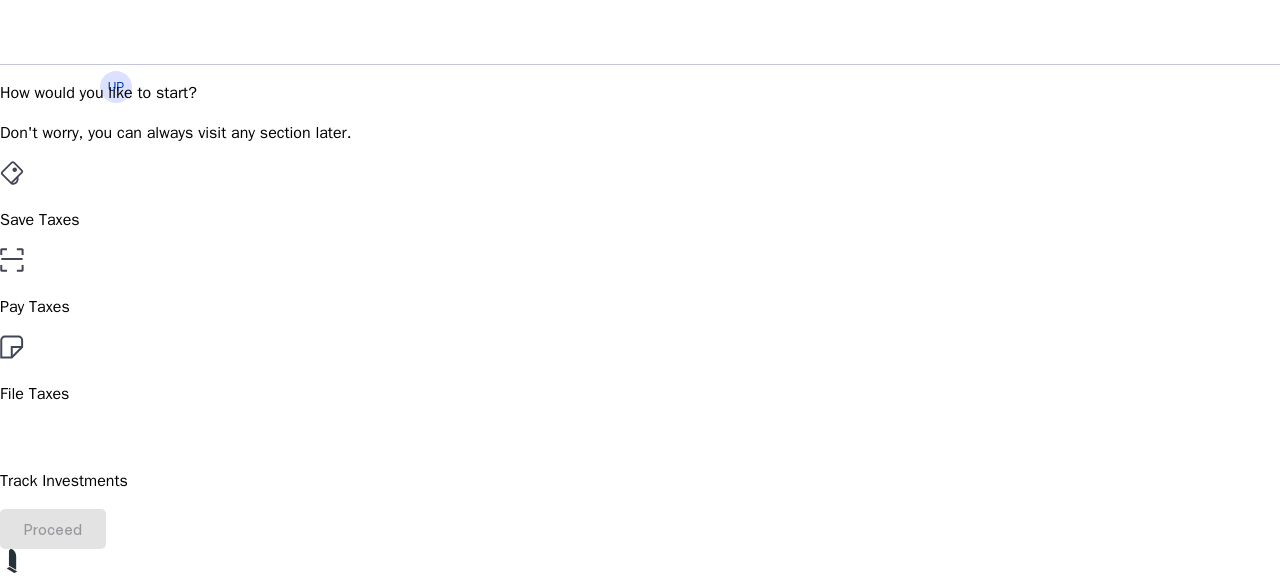 click on "Save Taxes" at bounding box center [640, 220] 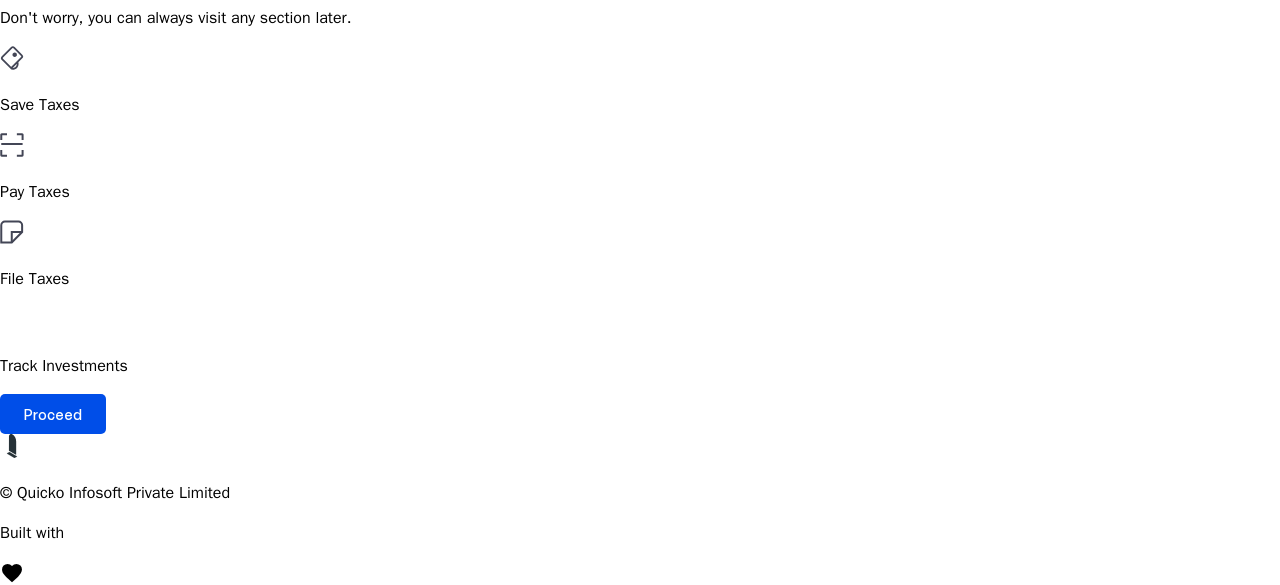 scroll, scrollTop: 120, scrollLeft: 0, axis: vertical 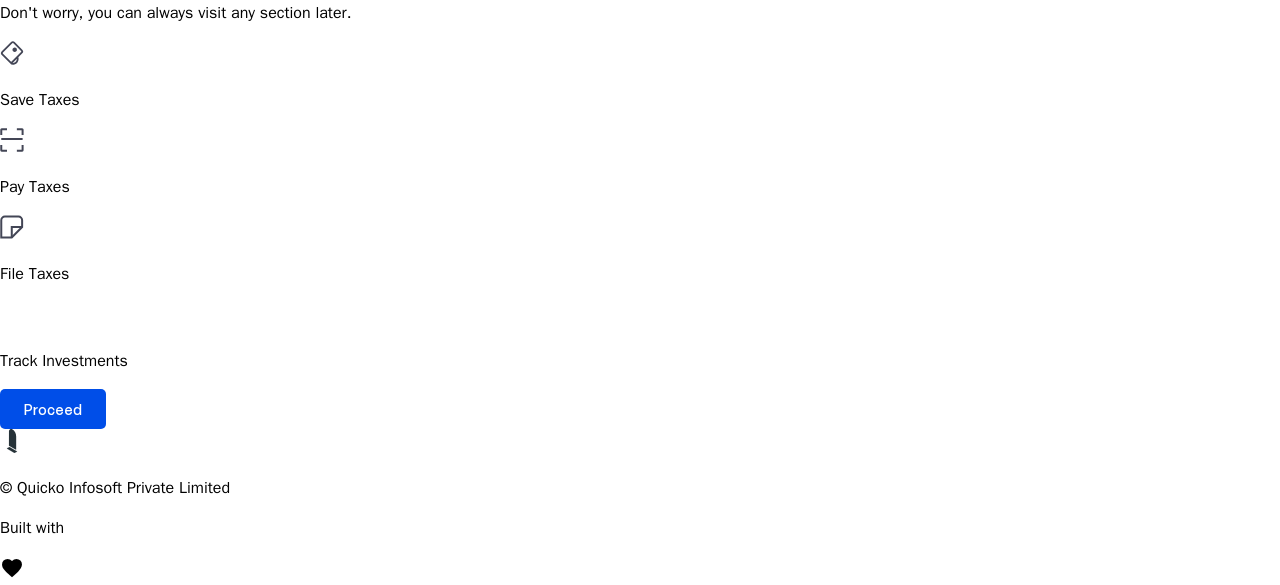 click on "File Taxes" at bounding box center [640, 187] 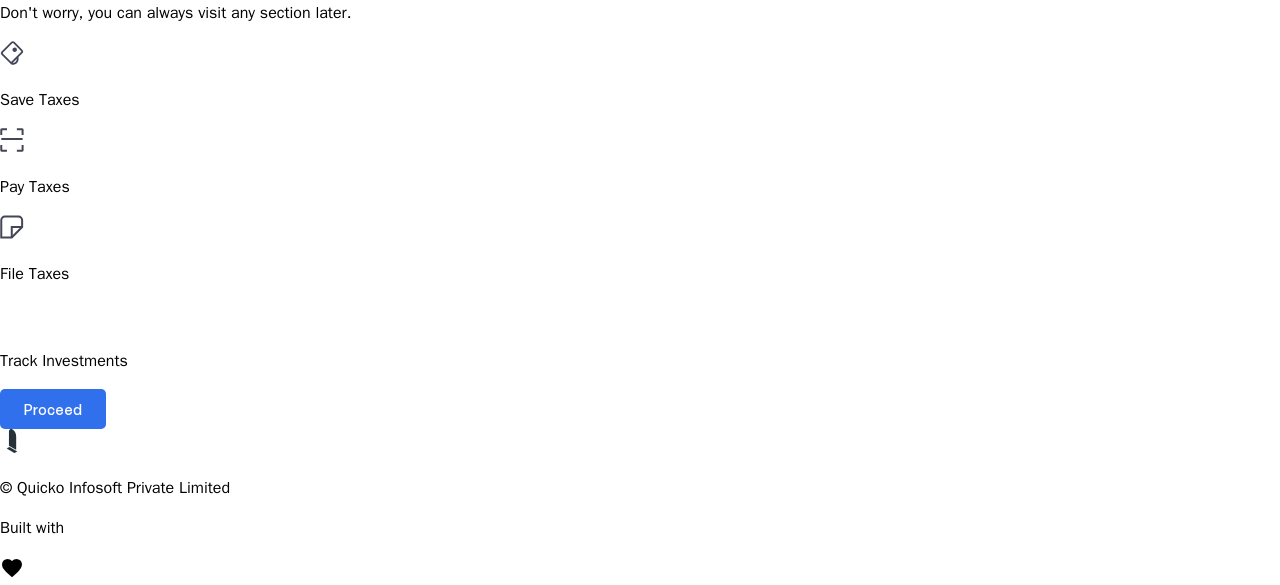 click on "Proceed" at bounding box center [53, 409] 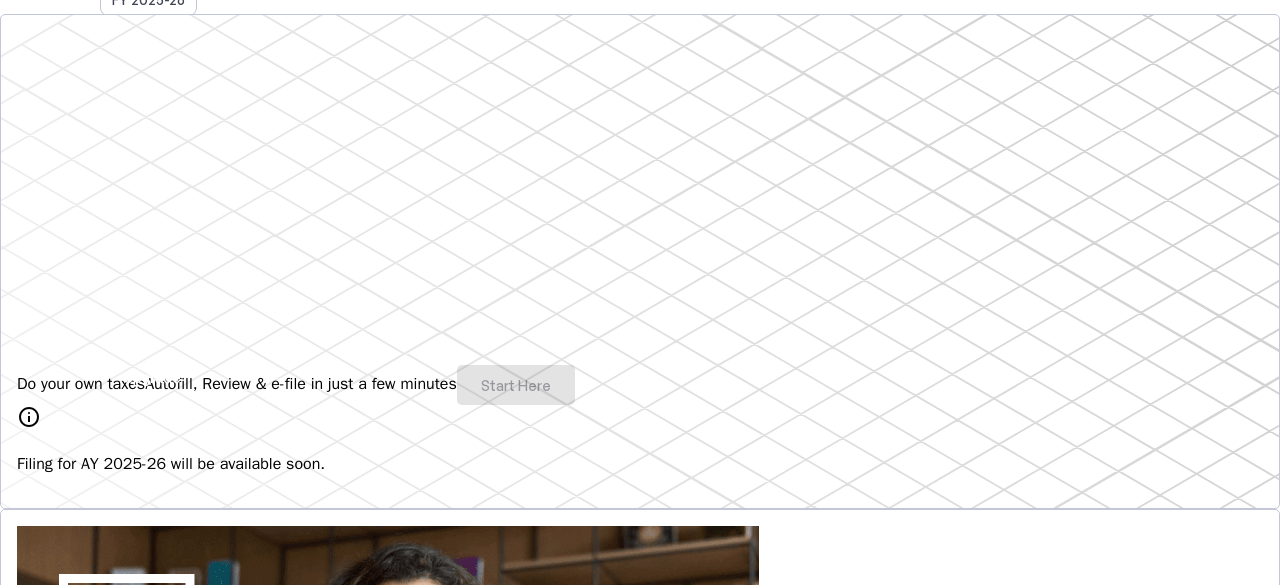 scroll, scrollTop: 280, scrollLeft: 0, axis: vertical 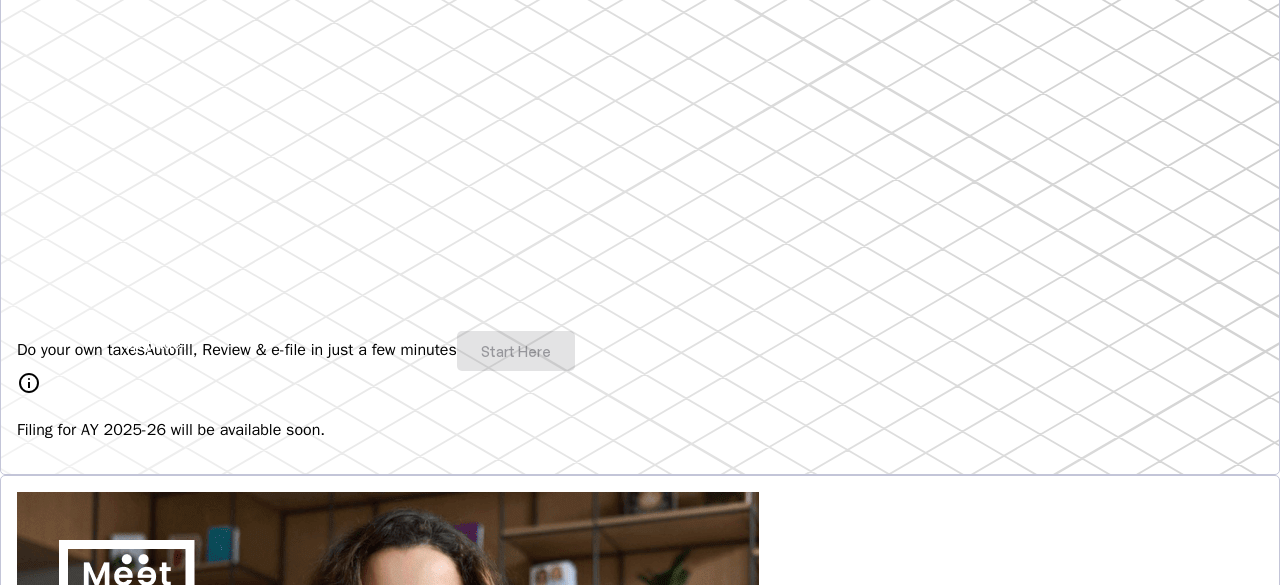 click at bounding box center (67, 1070) 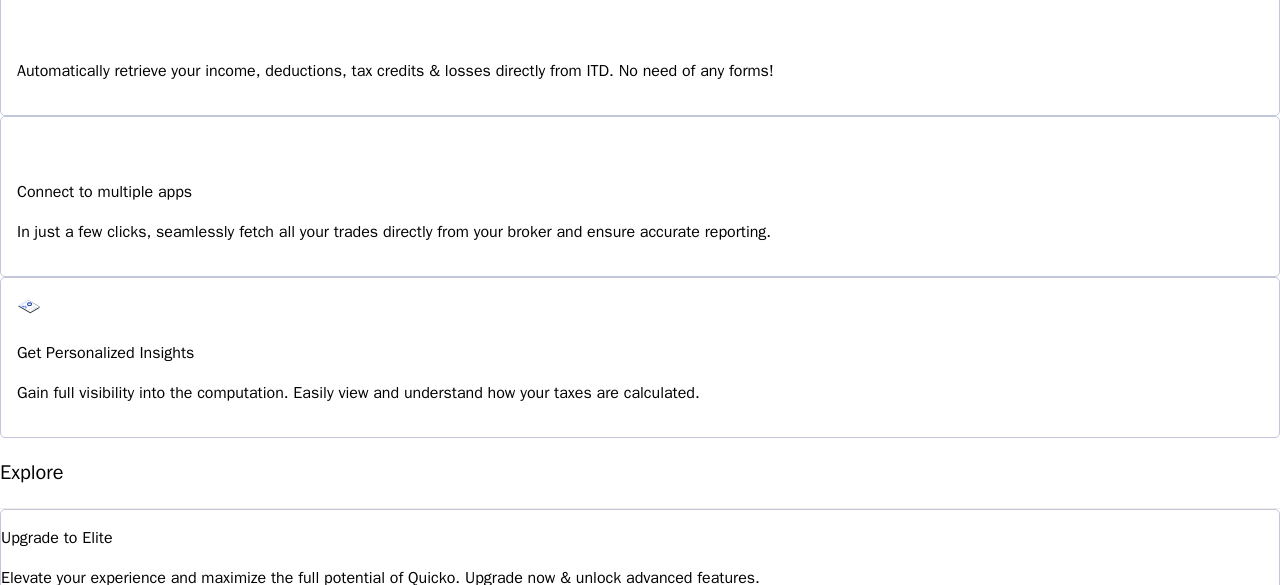 scroll, scrollTop: 1559, scrollLeft: 0, axis: vertical 